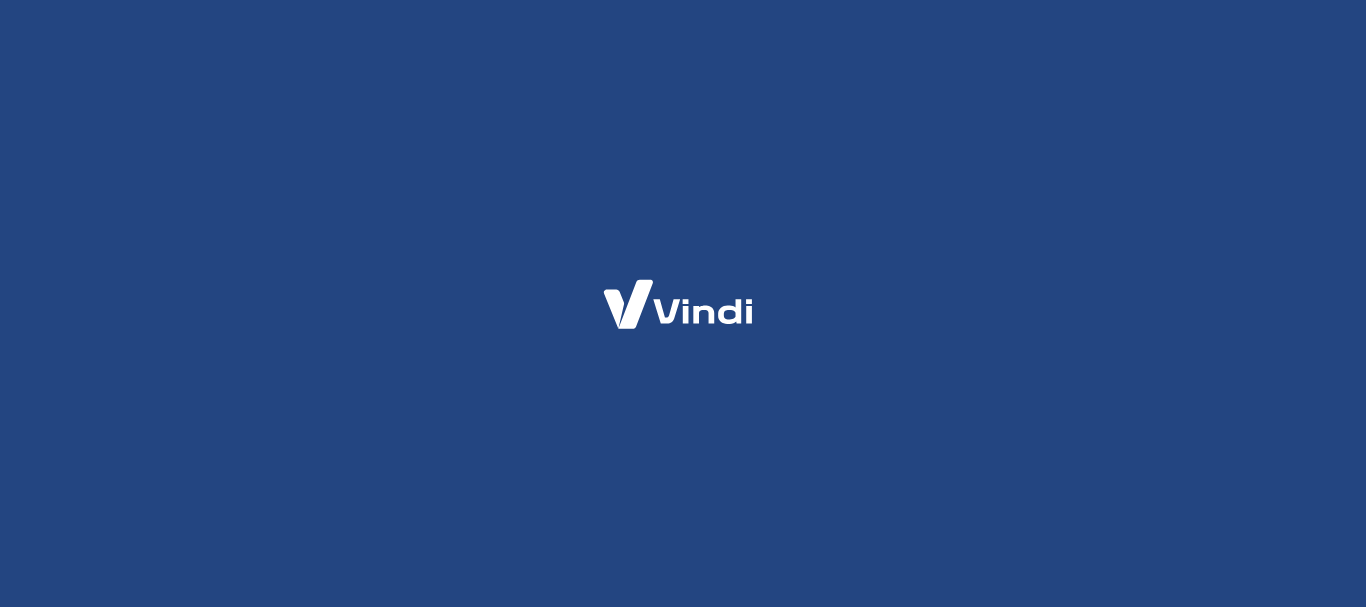 scroll, scrollTop: 0, scrollLeft: 0, axis: both 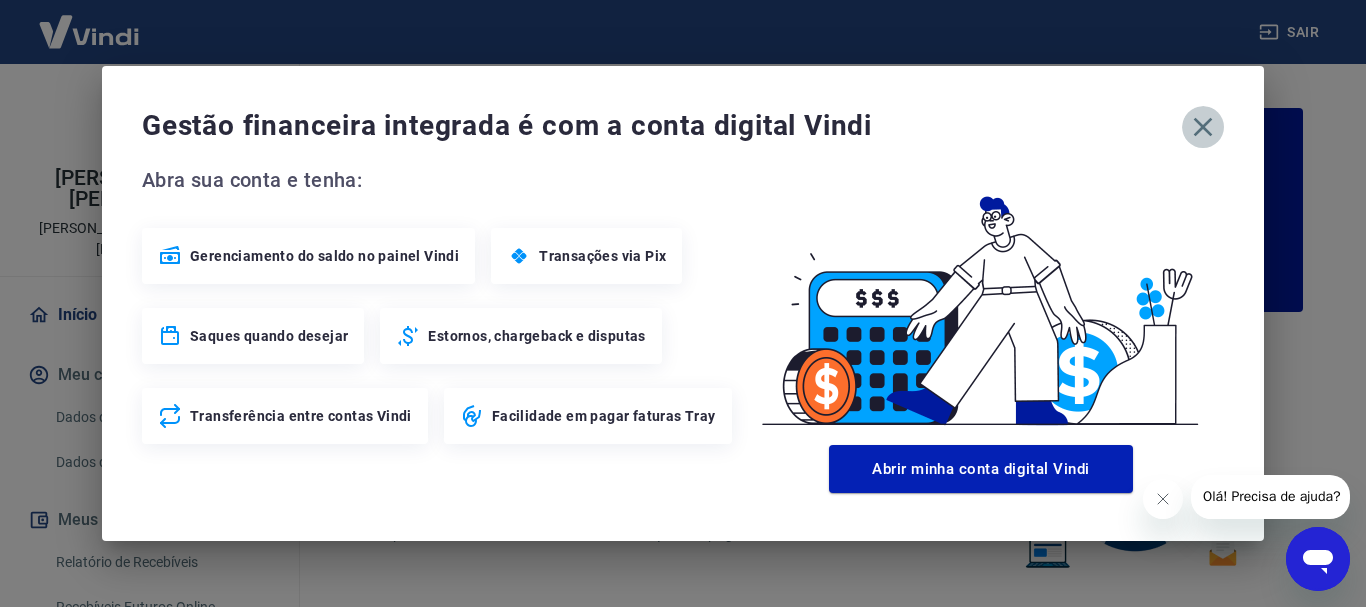 click 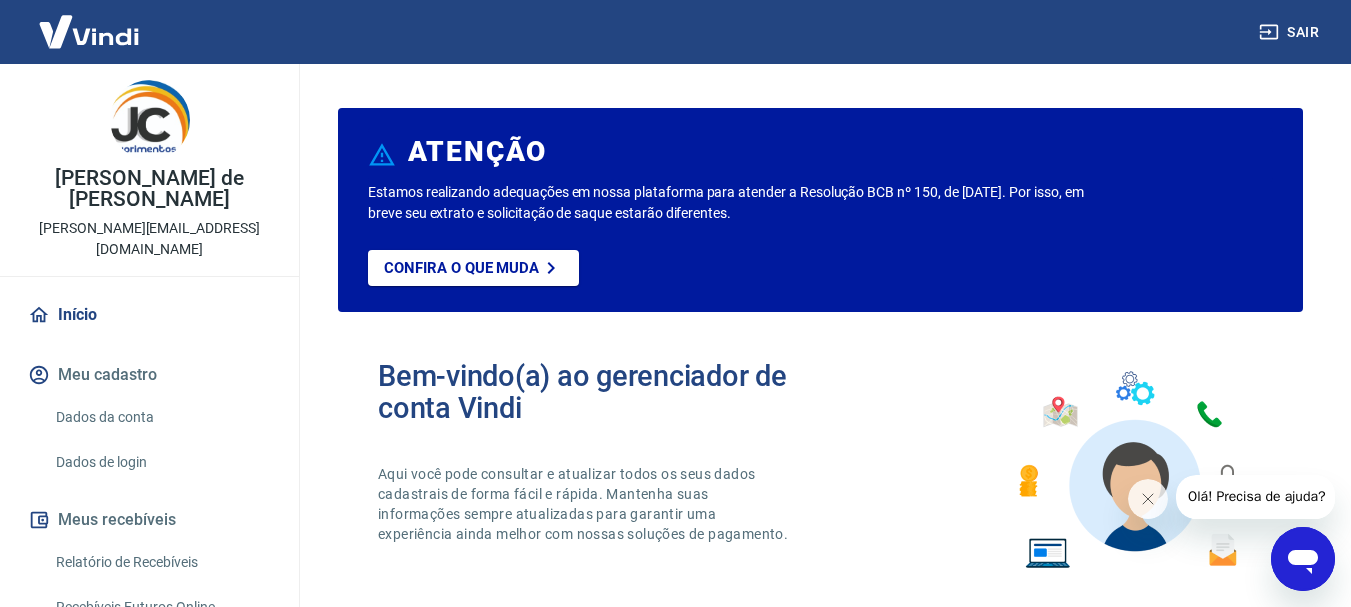 scroll, scrollTop: 100, scrollLeft: 0, axis: vertical 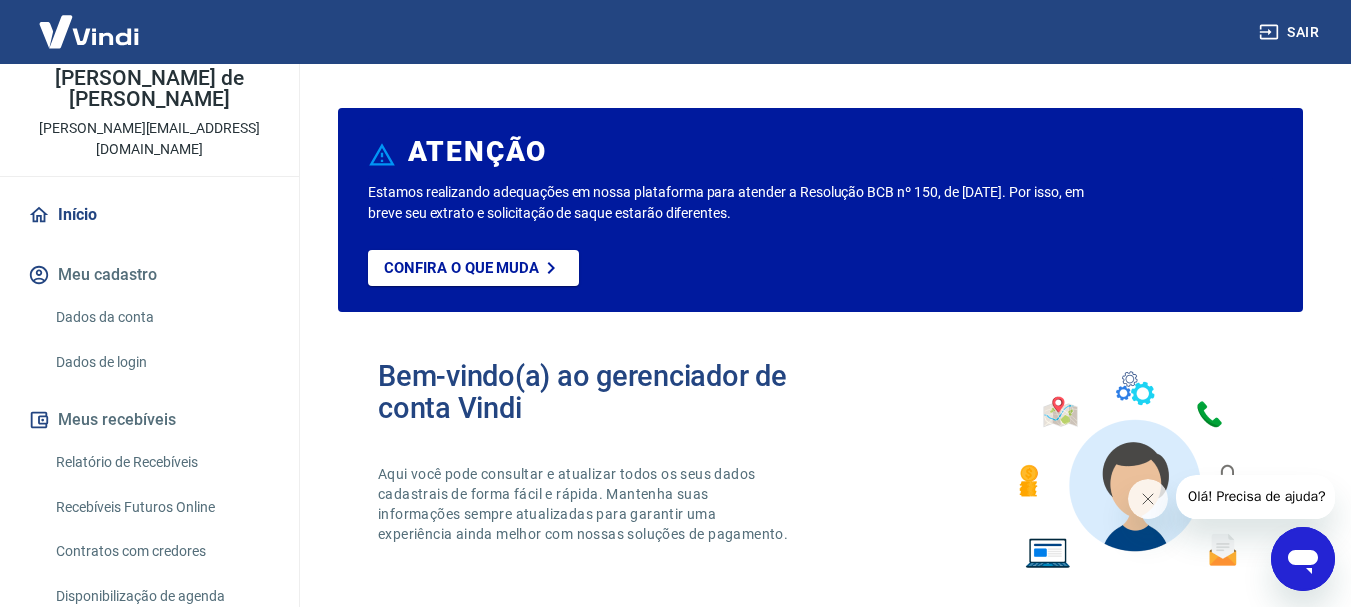 click on "Relatório de Recebíveis" at bounding box center (161, 462) 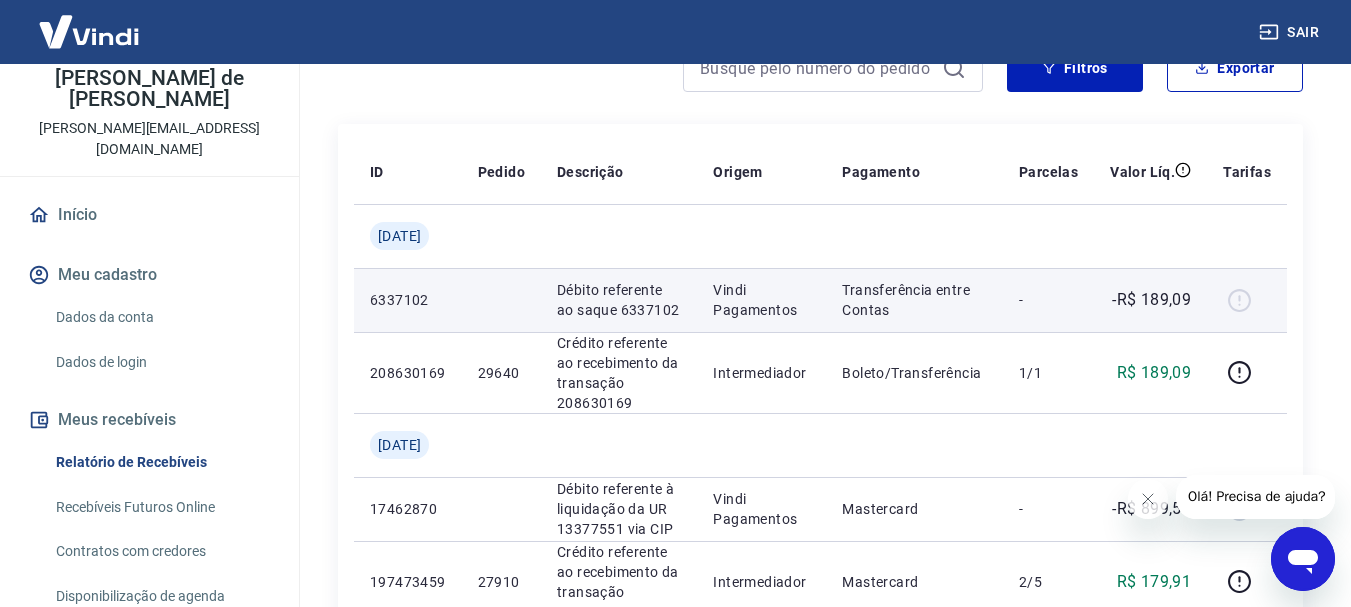 scroll, scrollTop: 300, scrollLeft: 0, axis: vertical 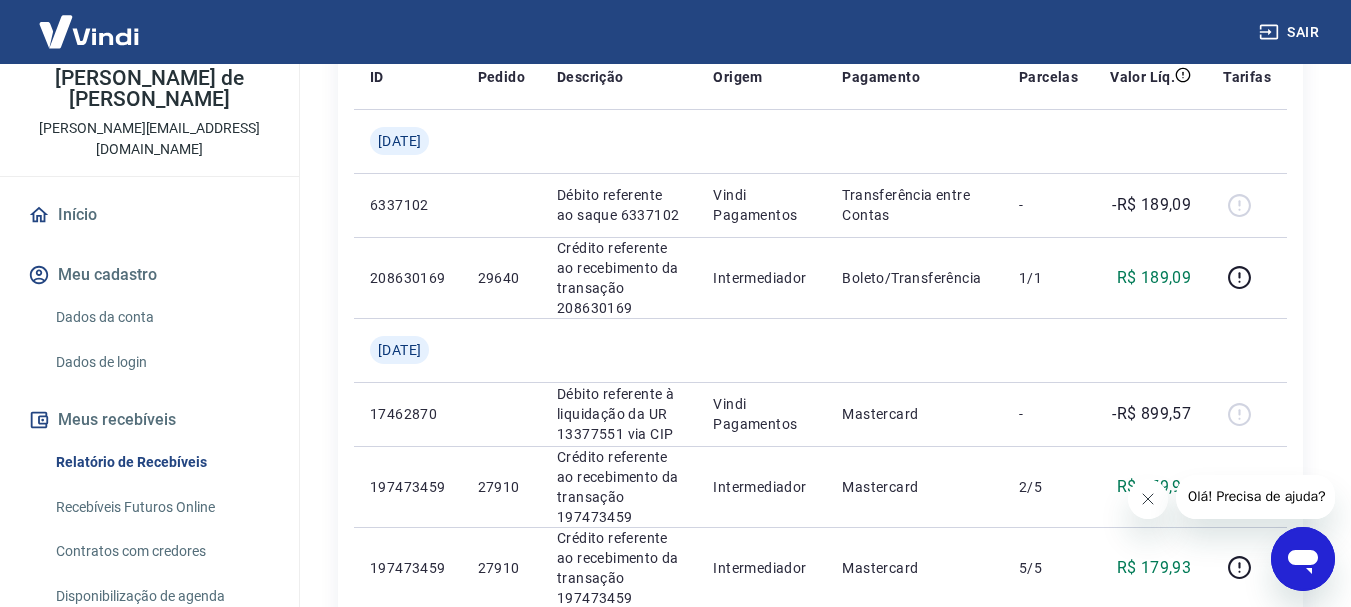 click 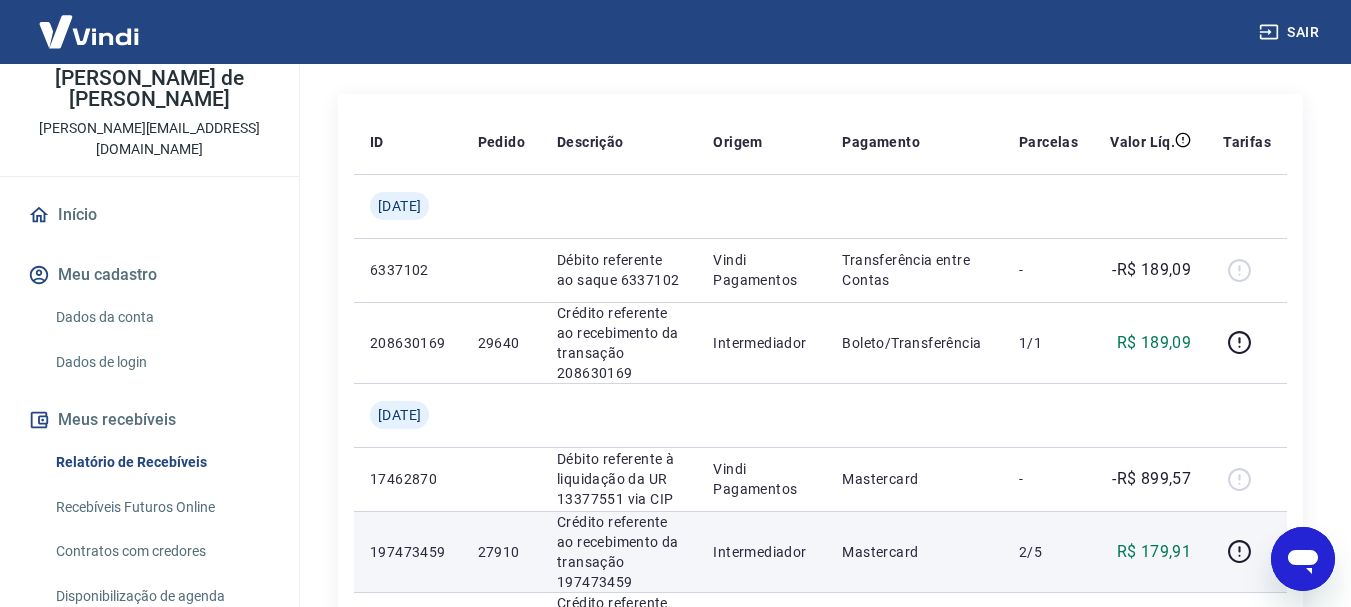 scroll, scrollTop: 200, scrollLeft: 0, axis: vertical 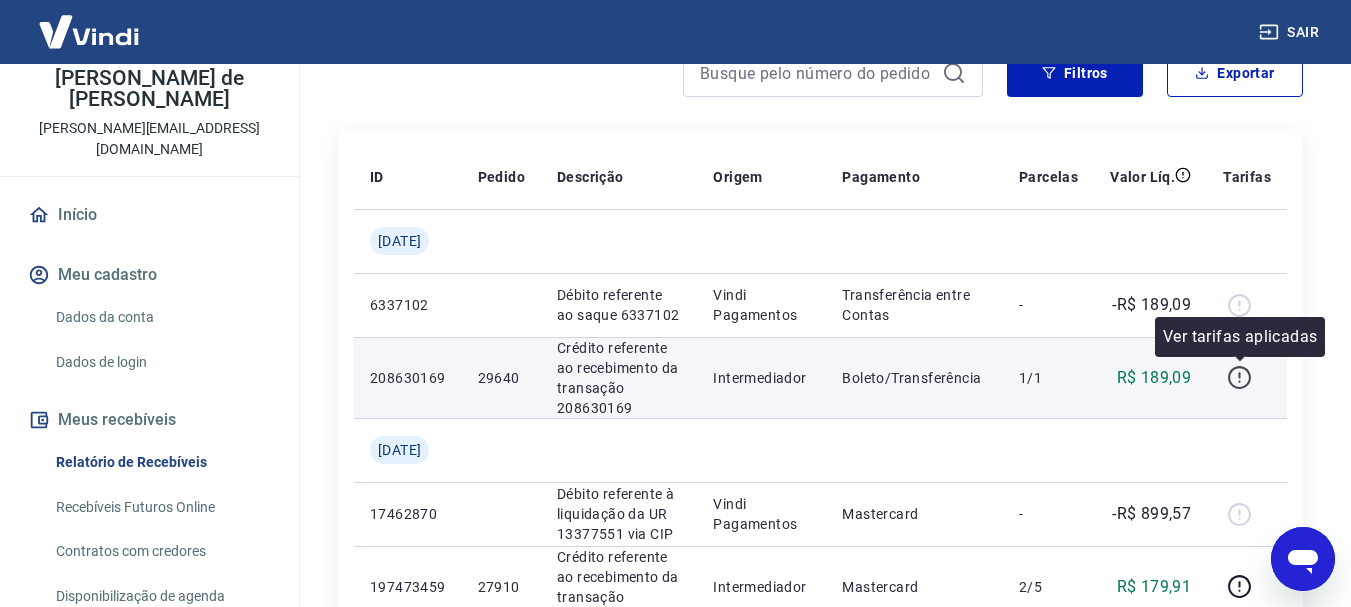 click 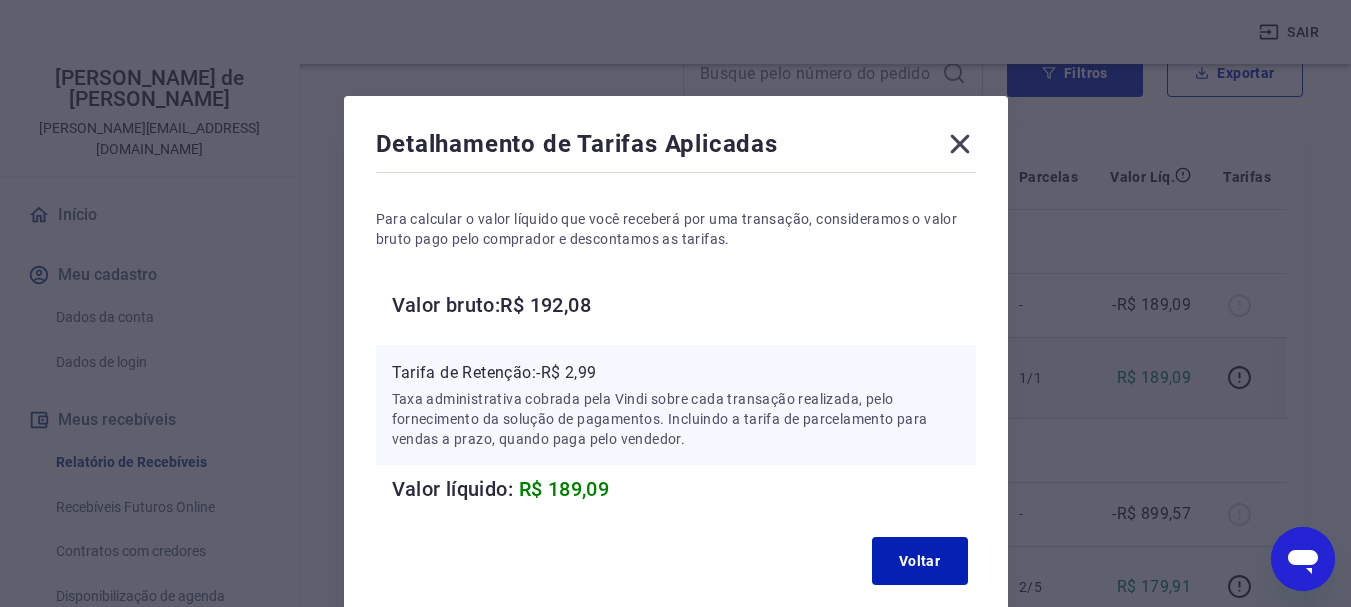 click 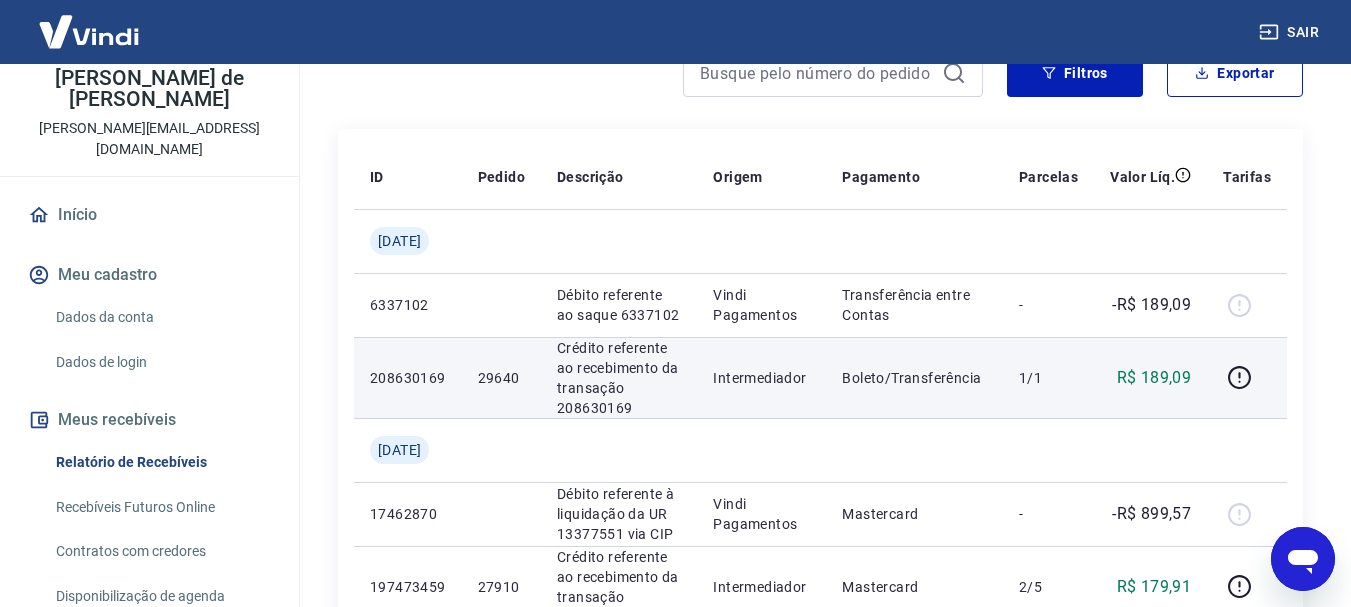 click on "Início" at bounding box center (149, 215) 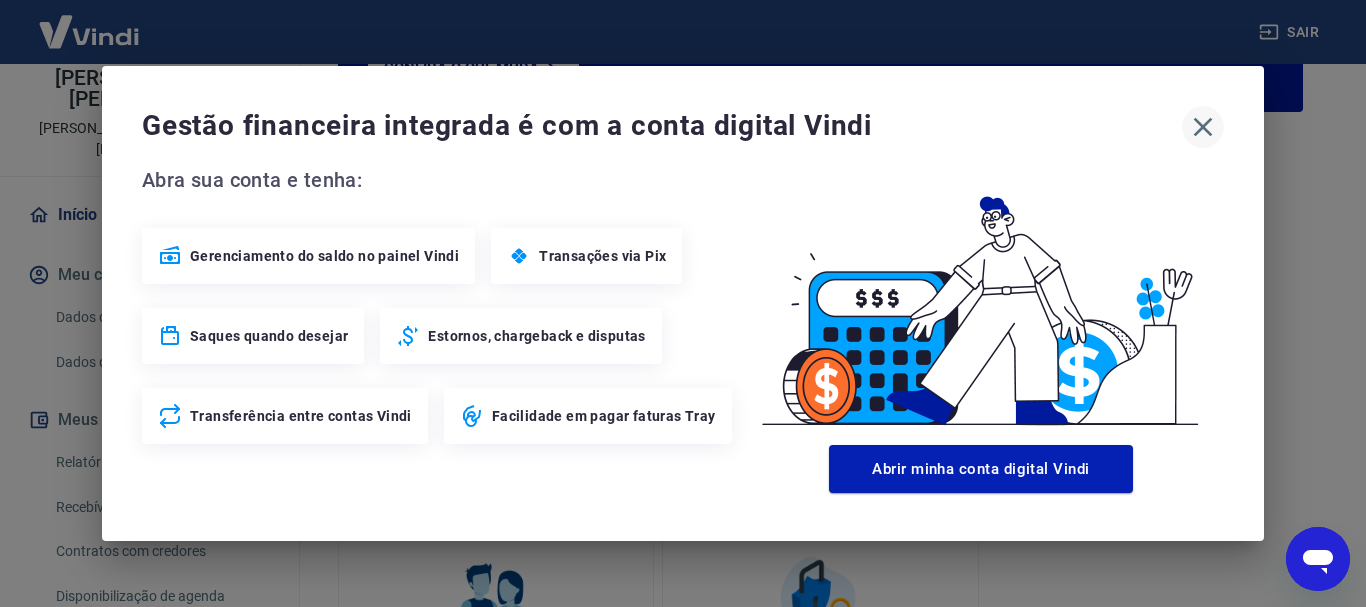 click 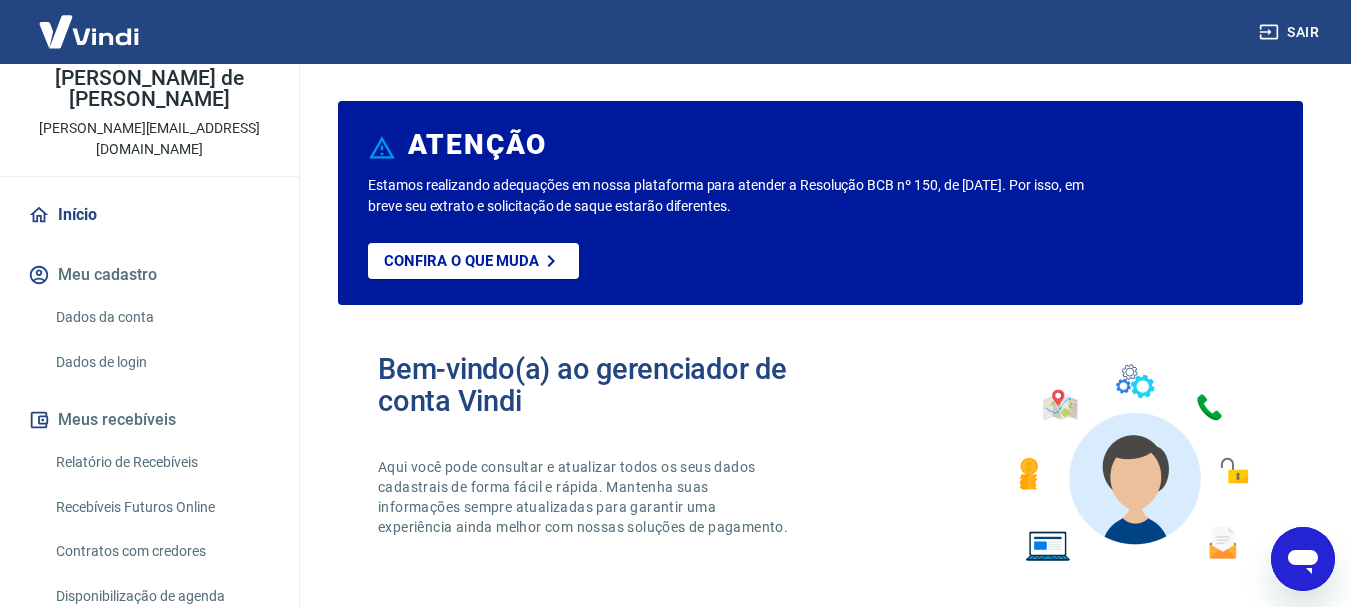scroll, scrollTop: 0, scrollLeft: 0, axis: both 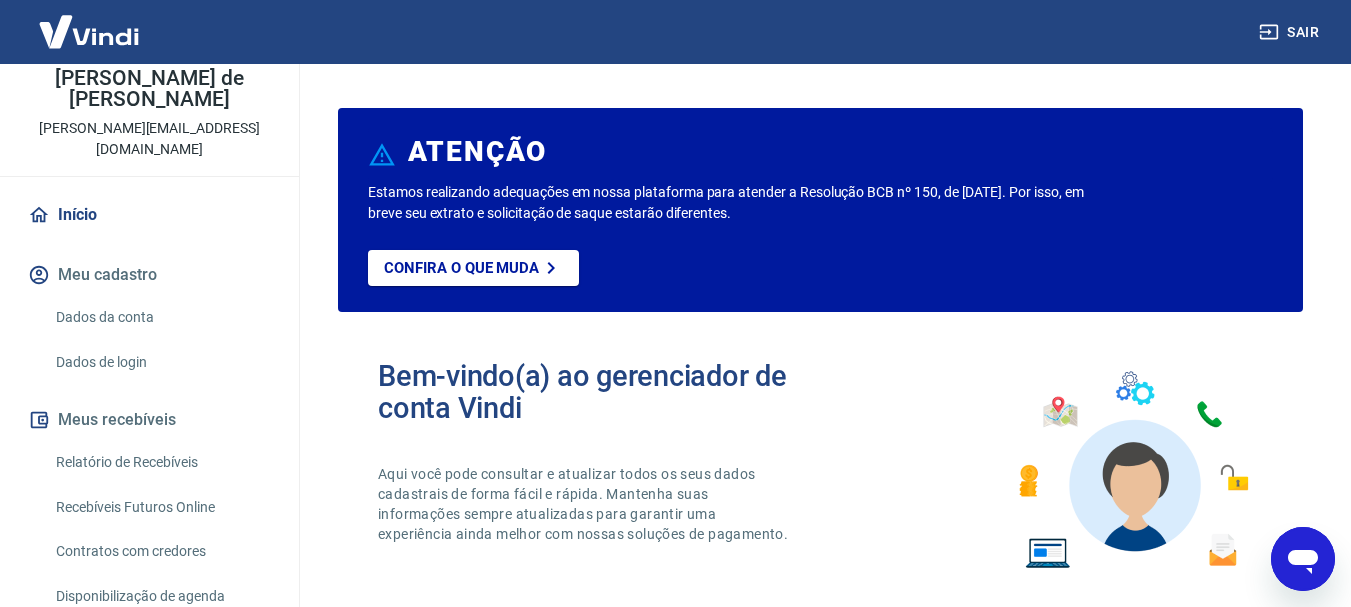 click on "Dados da conta" at bounding box center (161, 317) 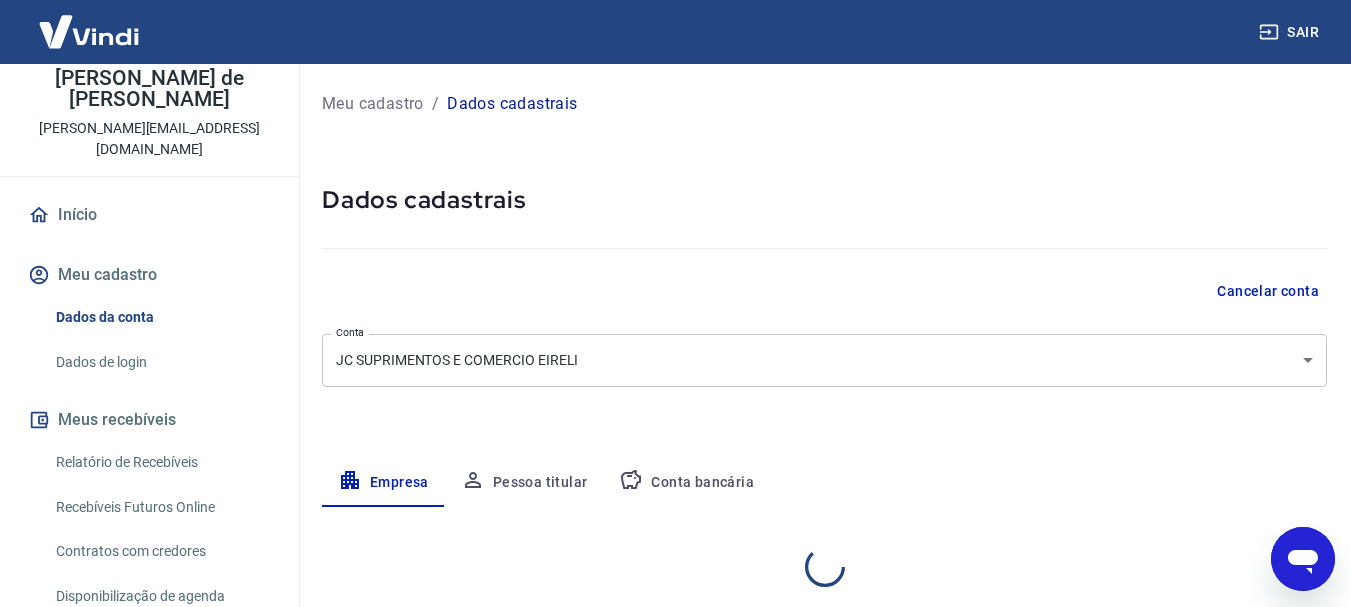 select on "SP" 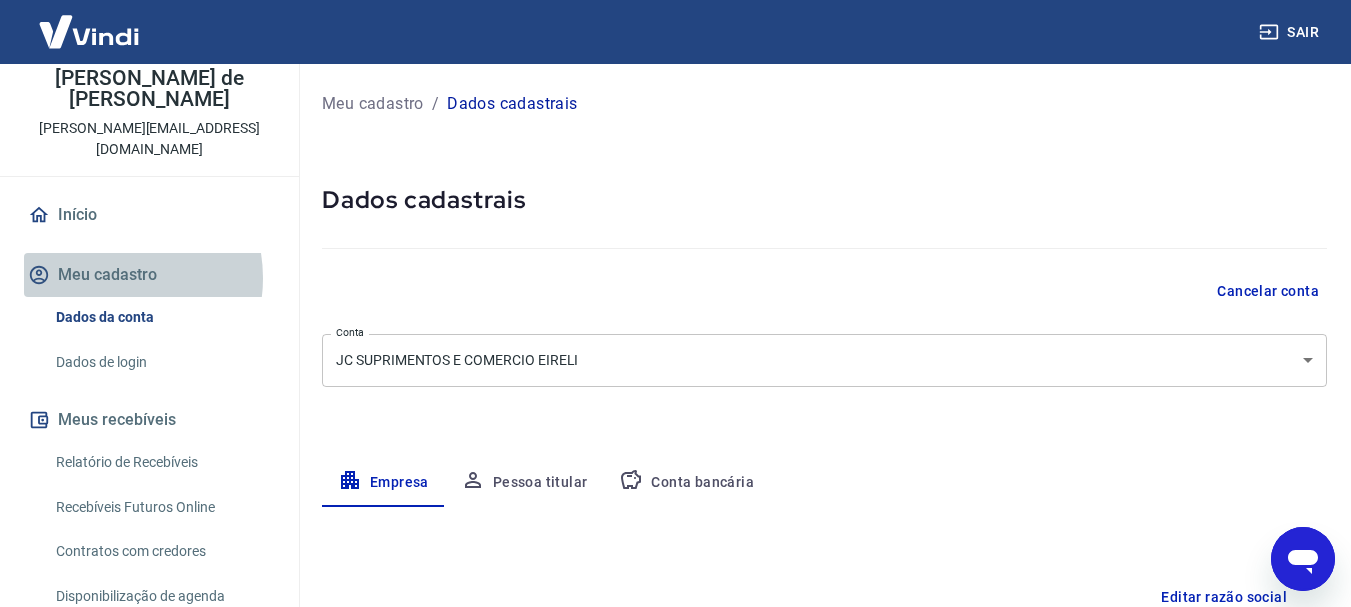 click on "Meu cadastro" at bounding box center (149, 275) 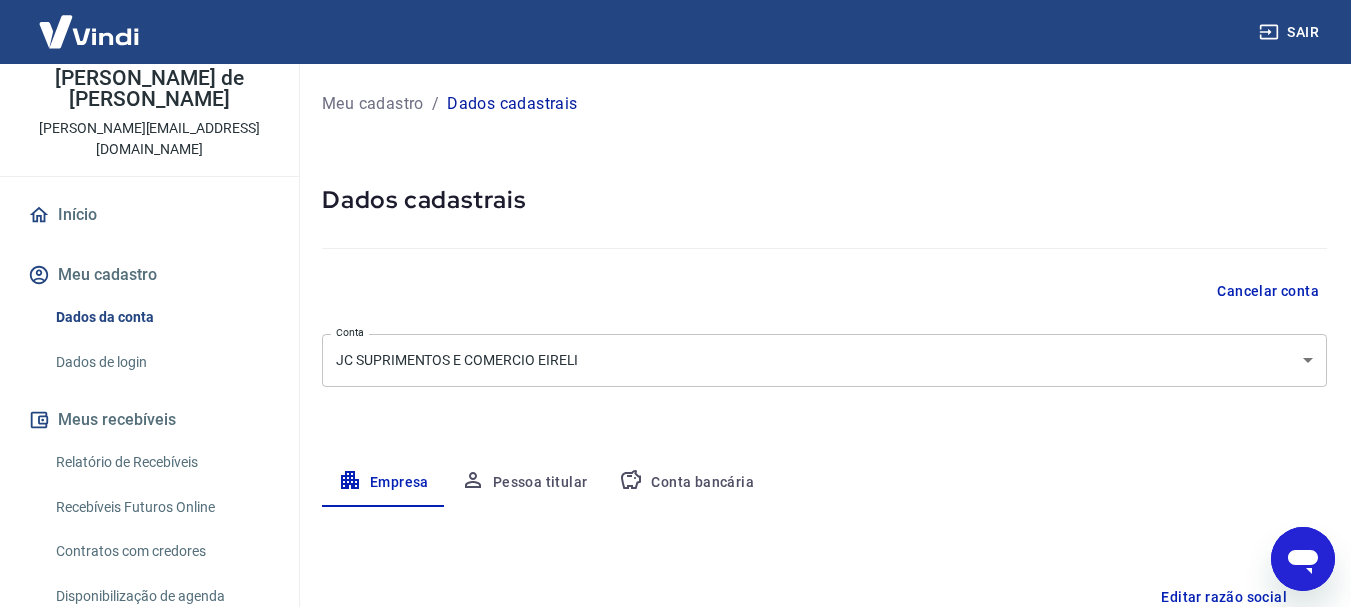 click on "Meu cadastro" at bounding box center [149, 275] 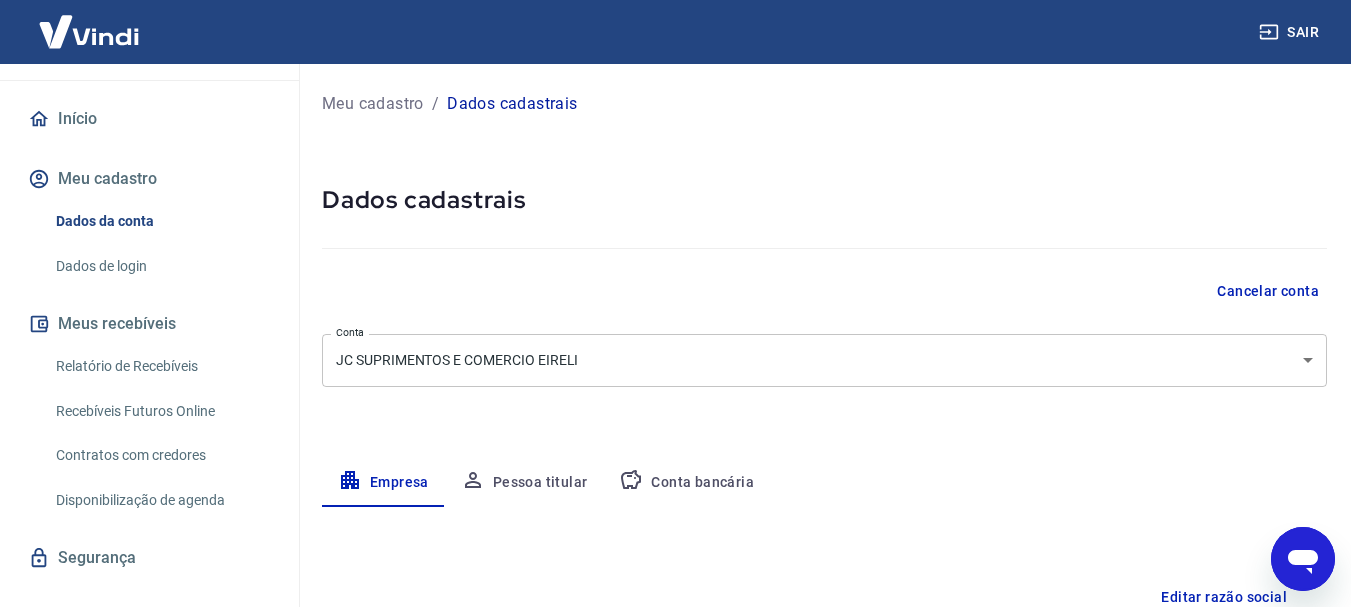scroll, scrollTop: 208, scrollLeft: 0, axis: vertical 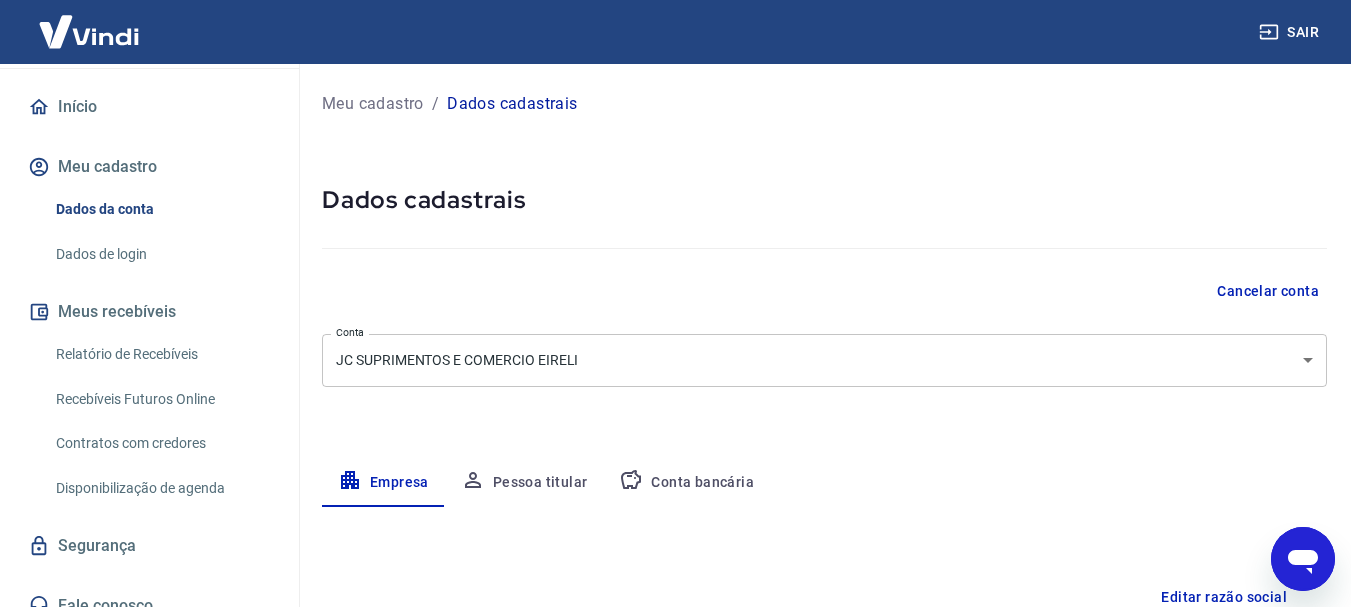 click on "Disponibilização de agenda" at bounding box center [161, 488] 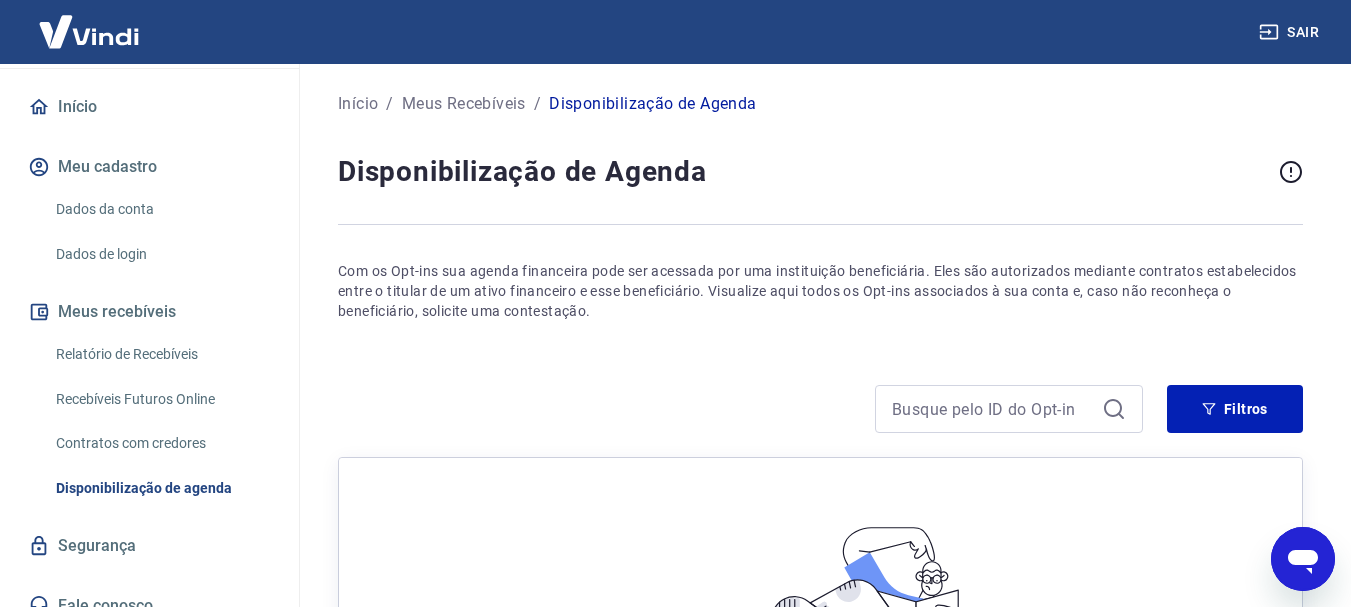 click on "Recebíveis Futuros Online" at bounding box center (161, 399) 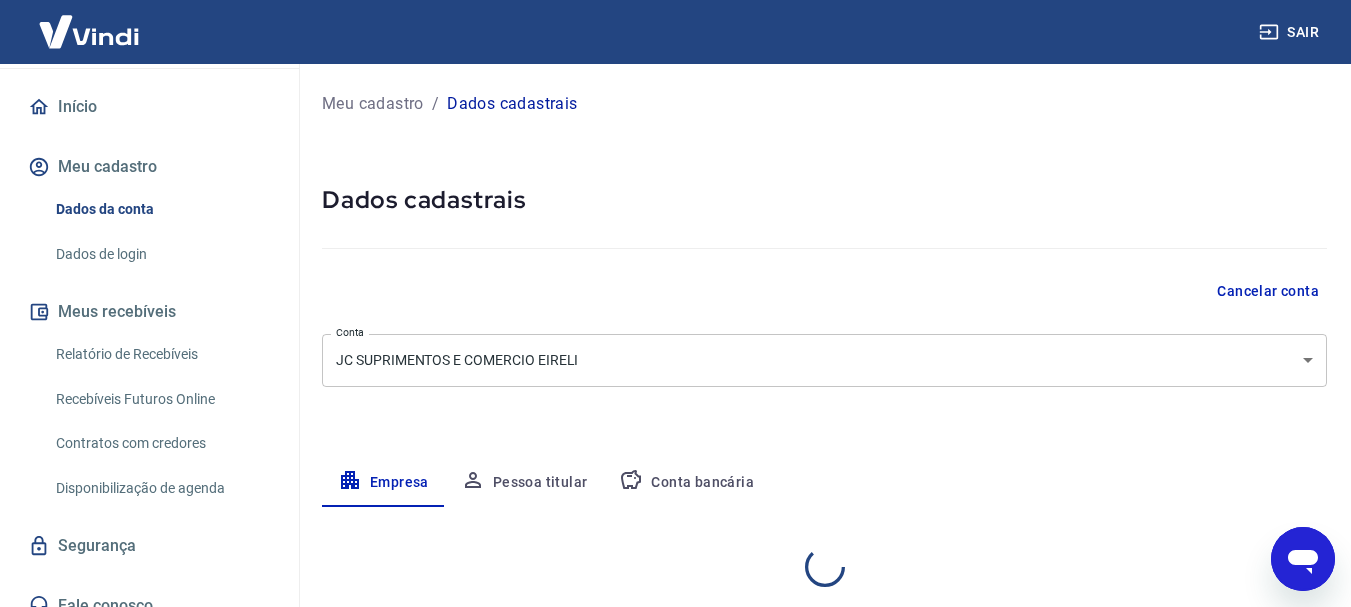 select on "SP" 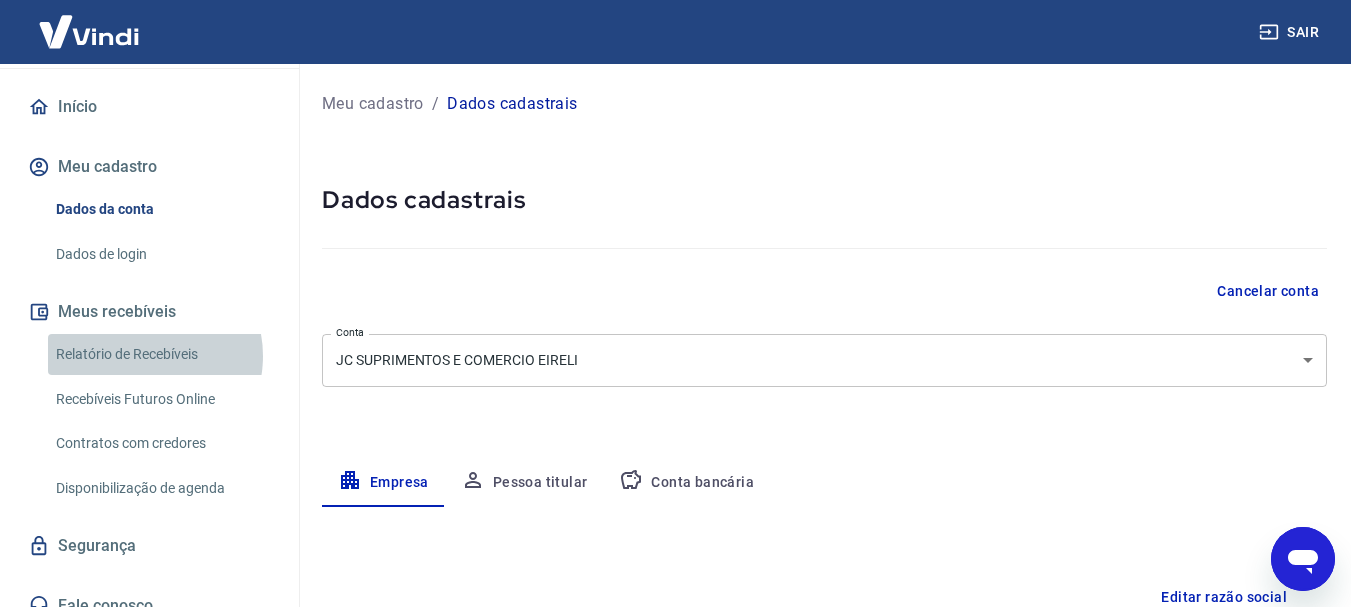 click on "Relatório de Recebíveis" at bounding box center (161, 354) 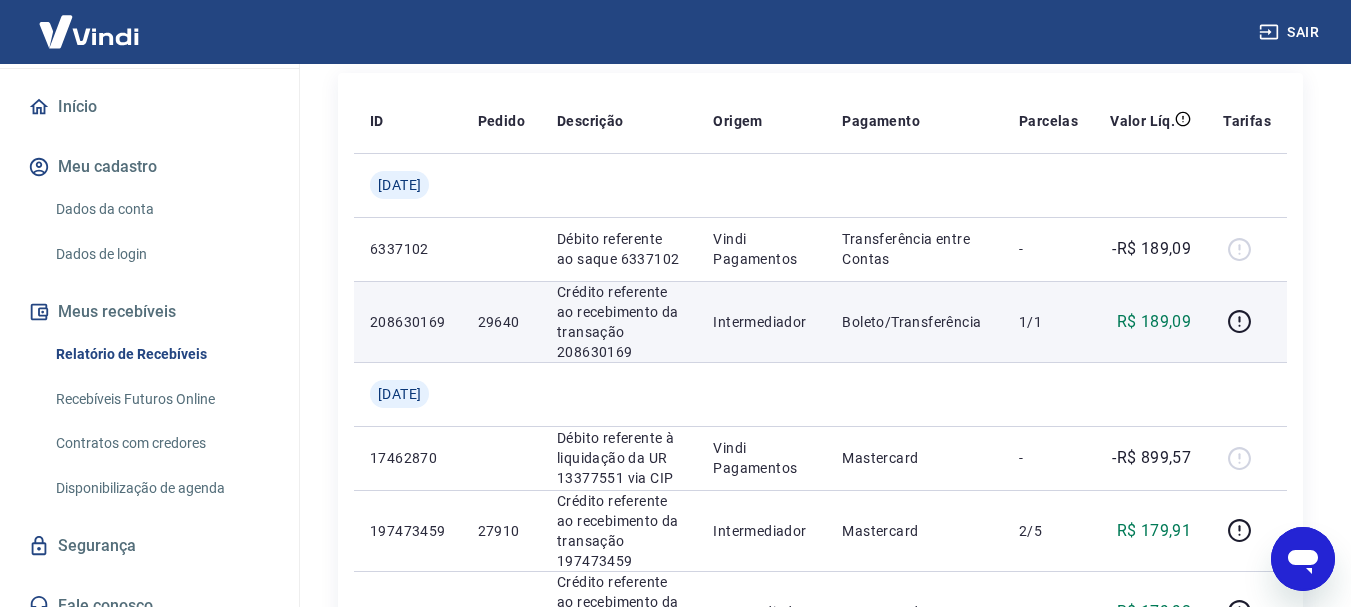 scroll, scrollTop: 300, scrollLeft: 0, axis: vertical 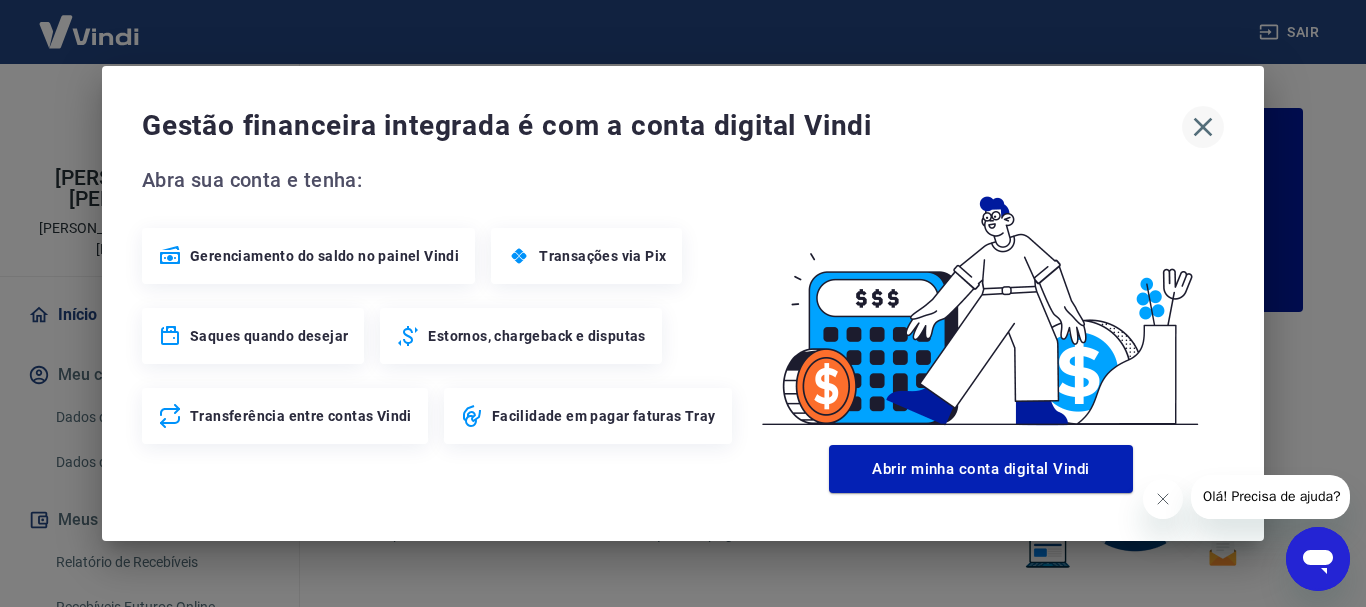 click 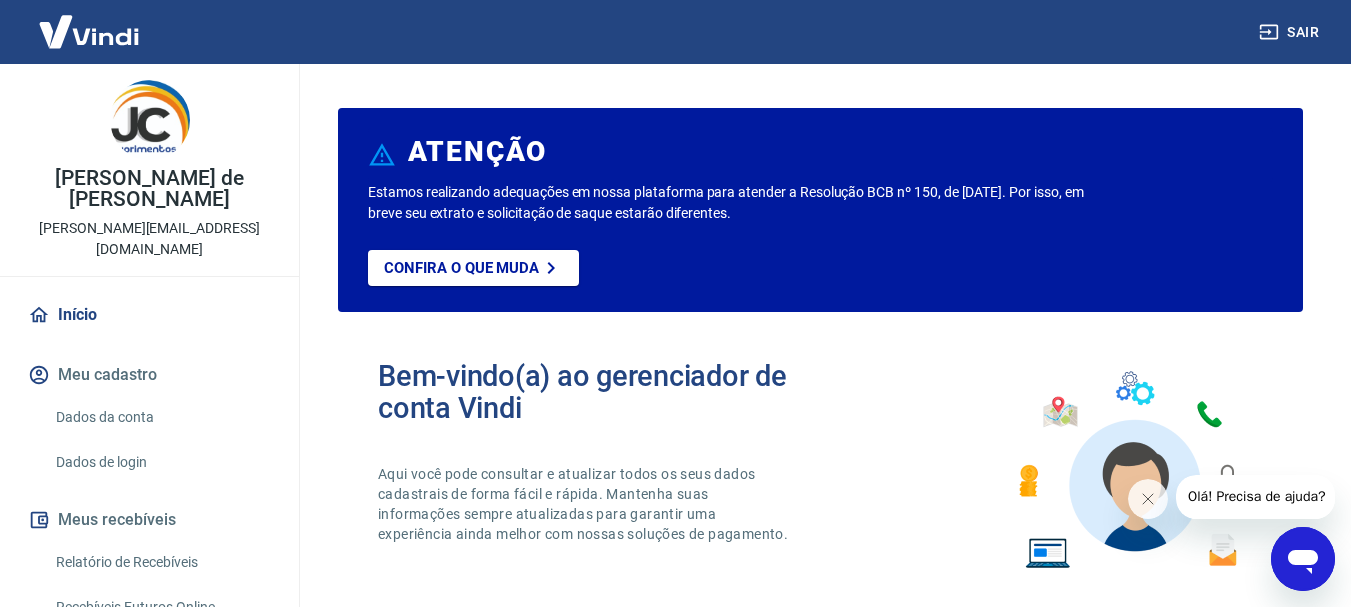 click on "Sair" at bounding box center [1291, 32] 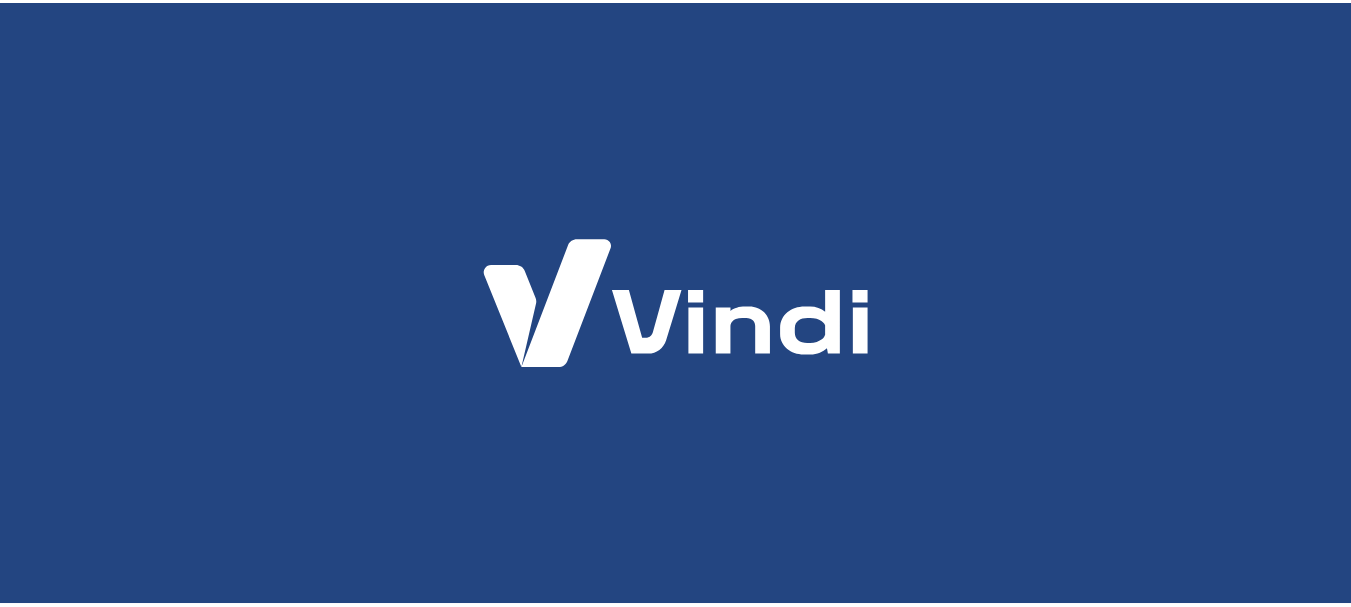 scroll, scrollTop: 0, scrollLeft: 0, axis: both 